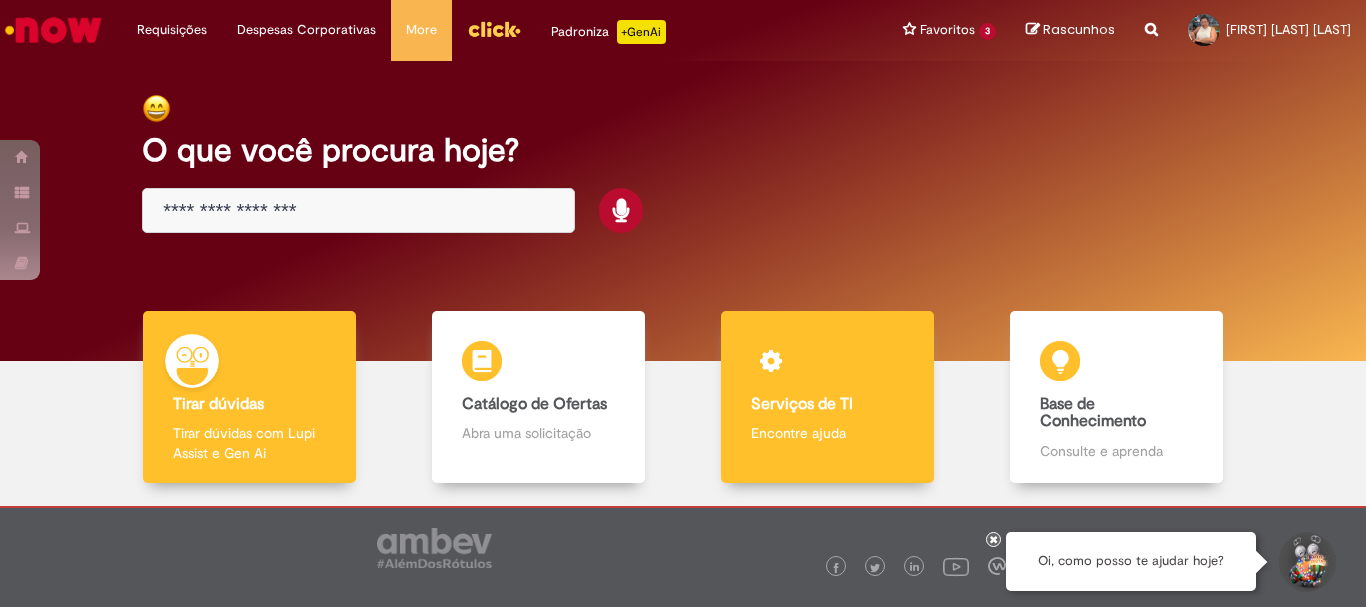 scroll, scrollTop: 0, scrollLeft: 0, axis: both 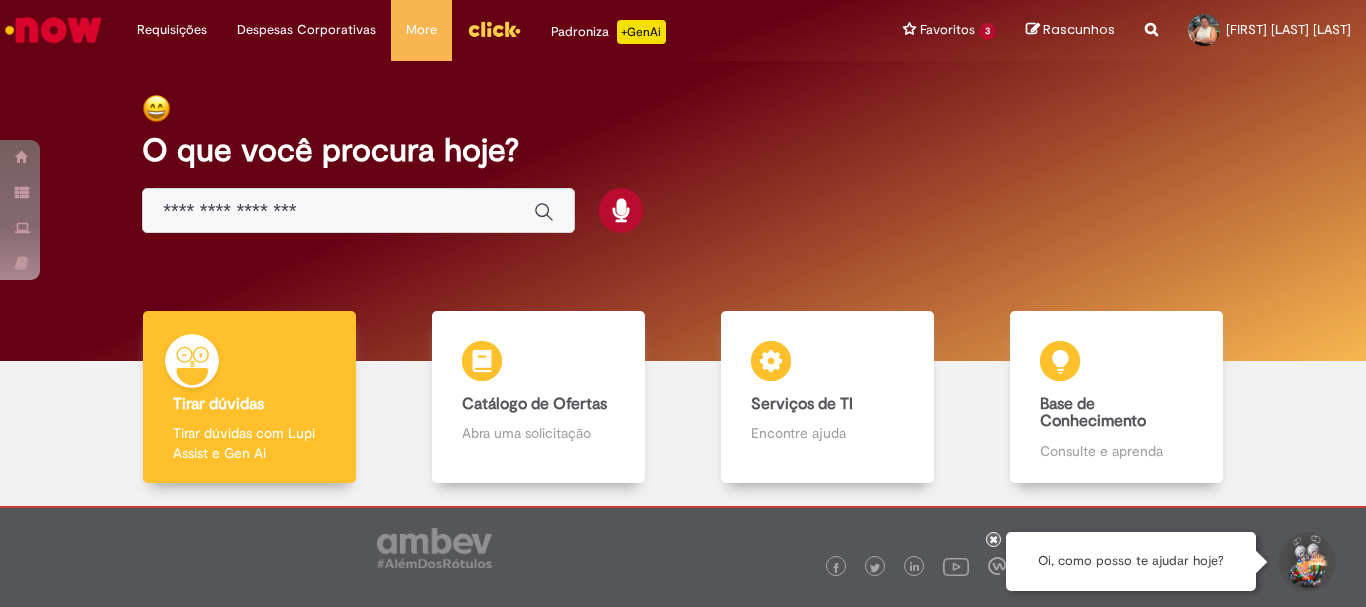 click at bounding box center [338, 211] 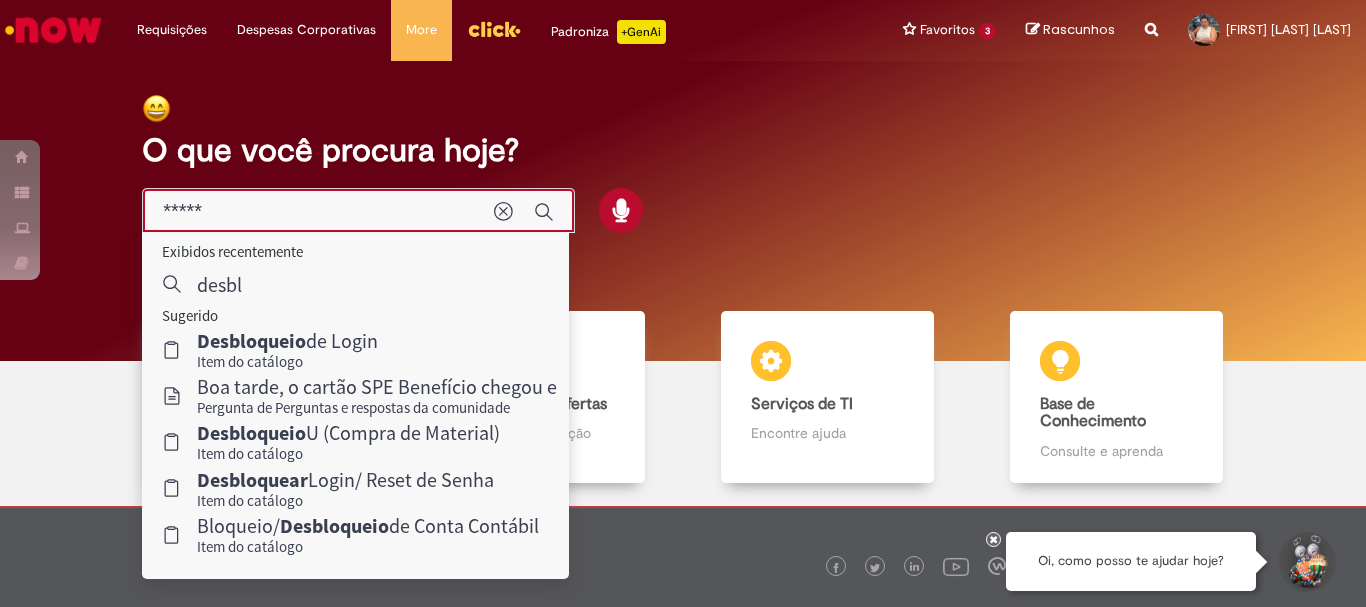 type on "******" 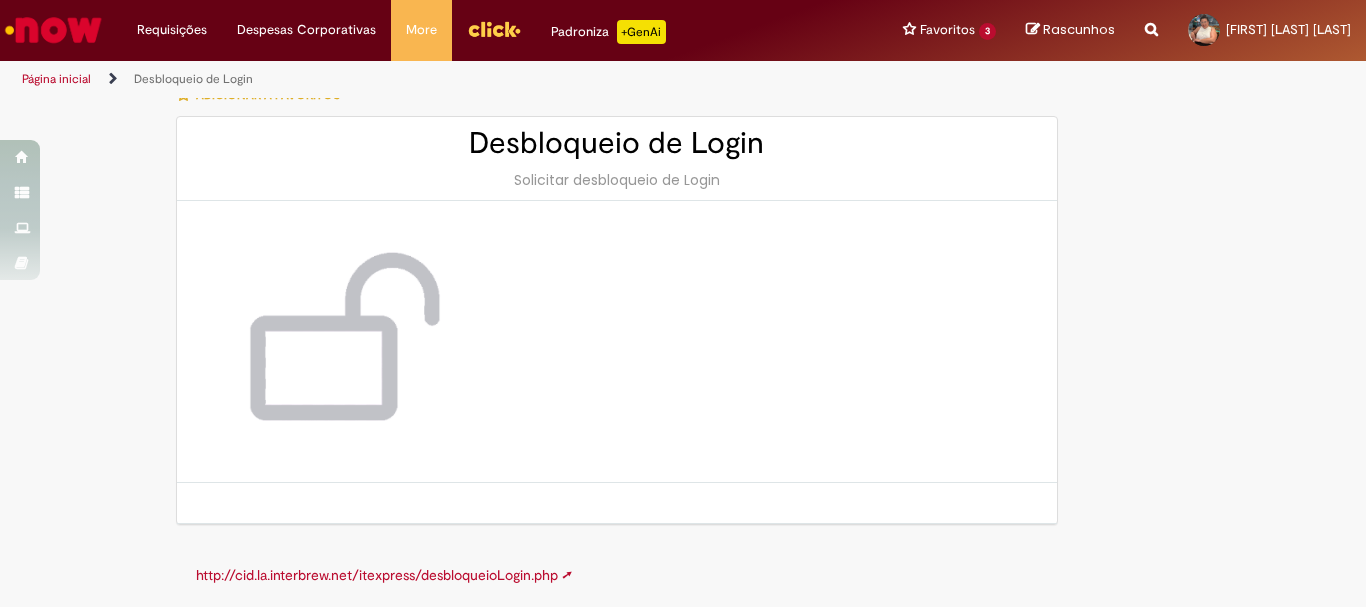 scroll, scrollTop: 0, scrollLeft: 0, axis: both 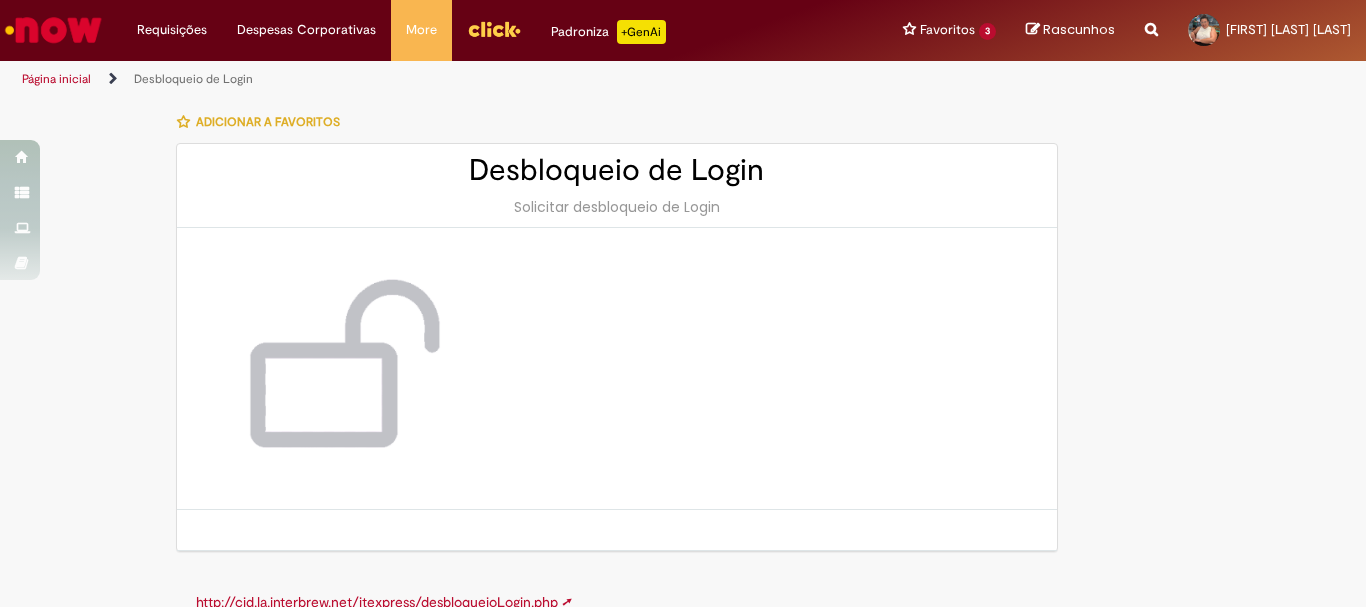 click on "Desbloqueio de Login" at bounding box center [617, 170] 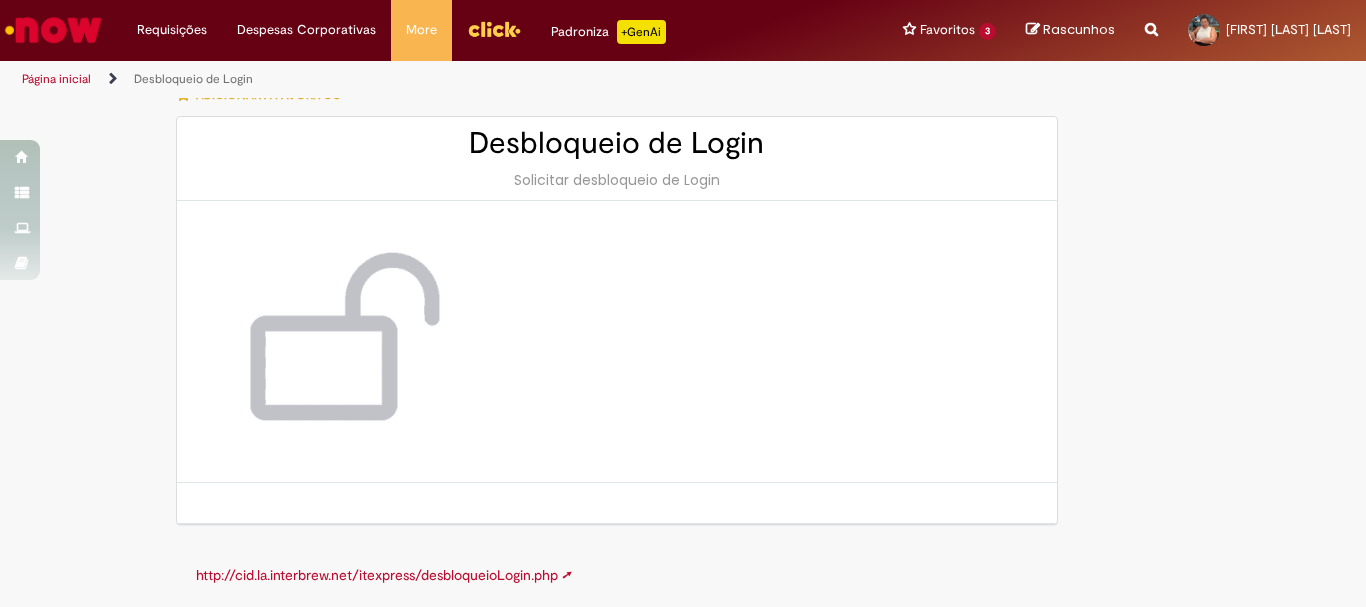 click on "http://cid.la.interbrew.net/itexpress/desbloqueioLogin.php ➚" at bounding box center [384, 575] 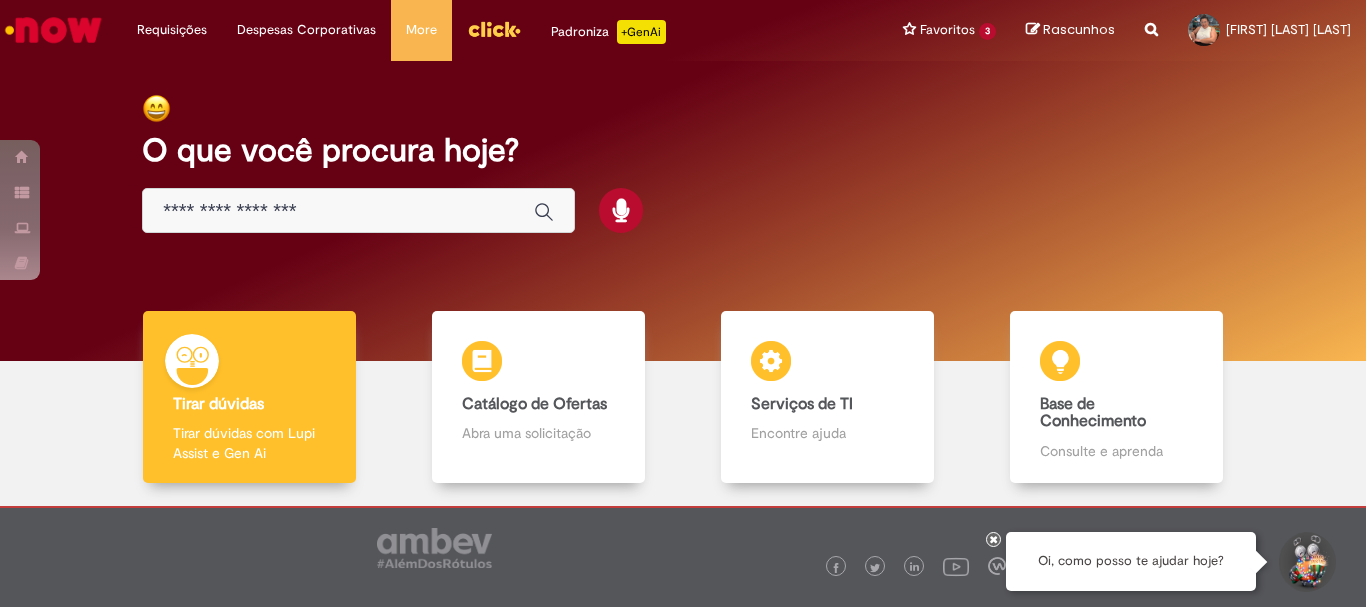 scroll, scrollTop: 0, scrollLeft: 0, axis: both 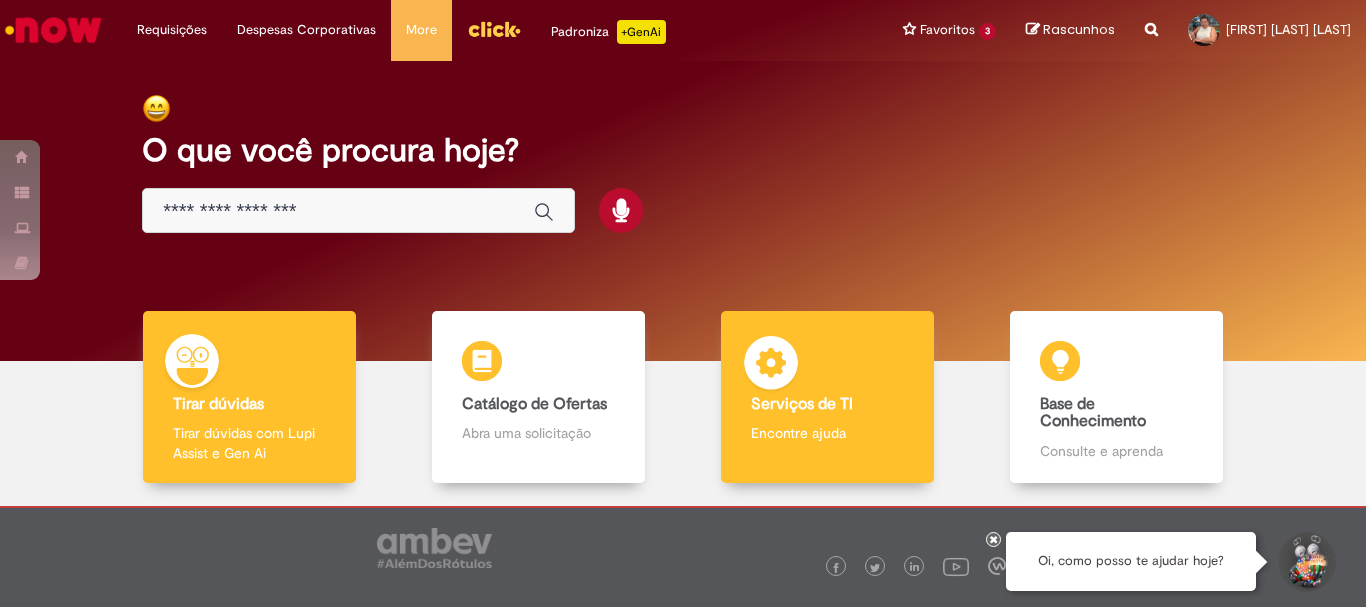 click on "Serviços de TI
Serviços de TI
Encontre ajuda" at bounding box center (827, 397) 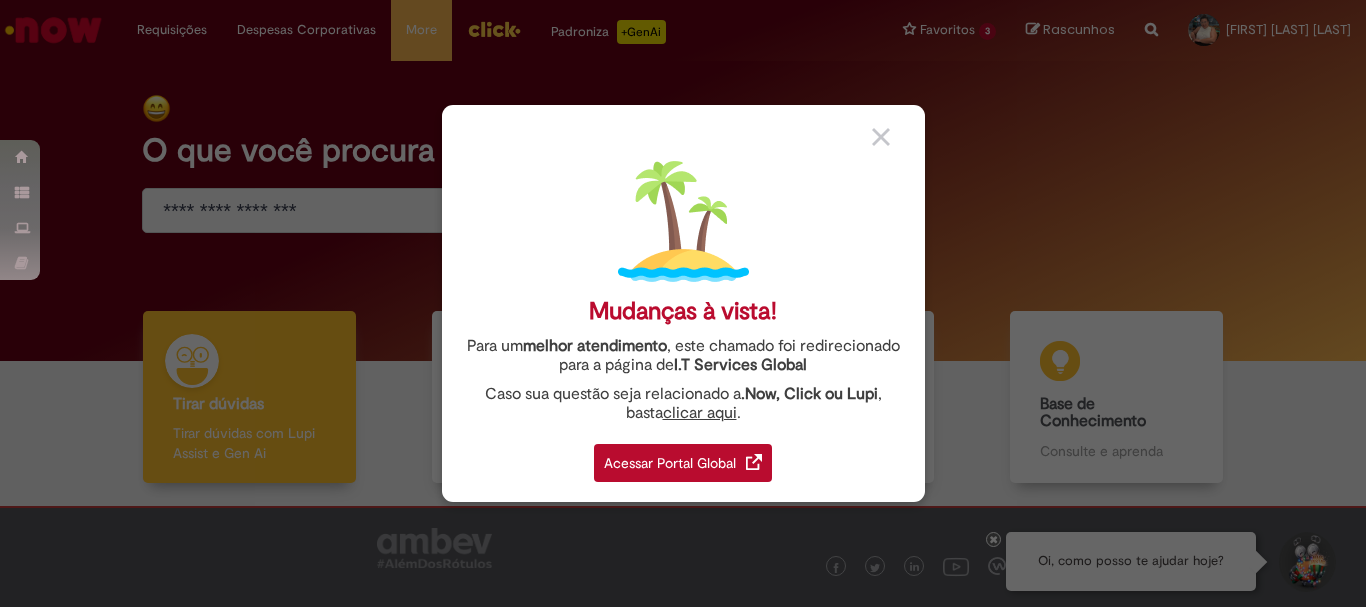 click on "clicar aqui" at bounding box center (700, 407) 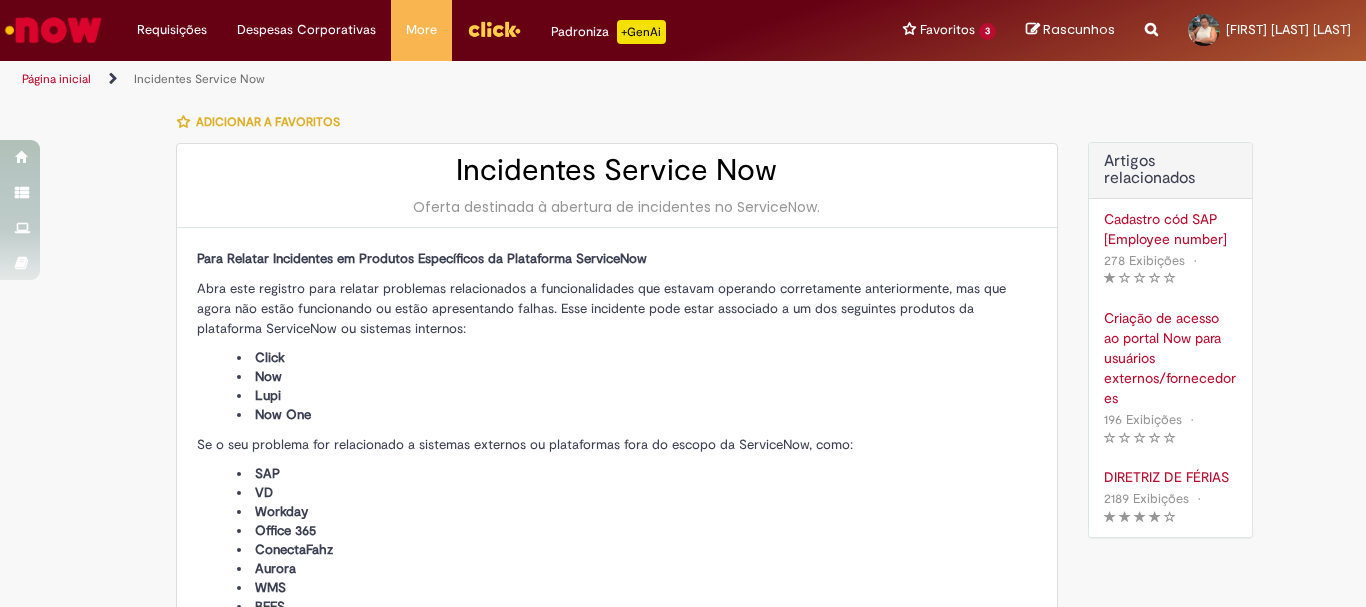 type on "**********" 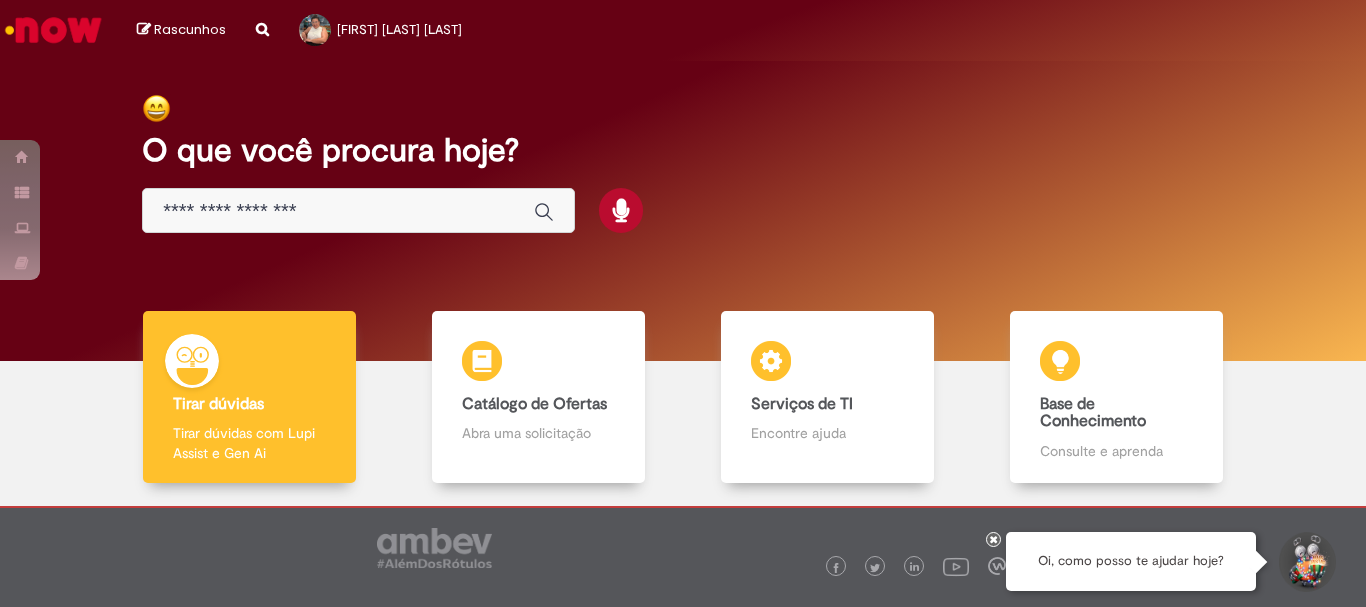 scroll, scrollTop: 0, scrollLeft: 0, axis: both 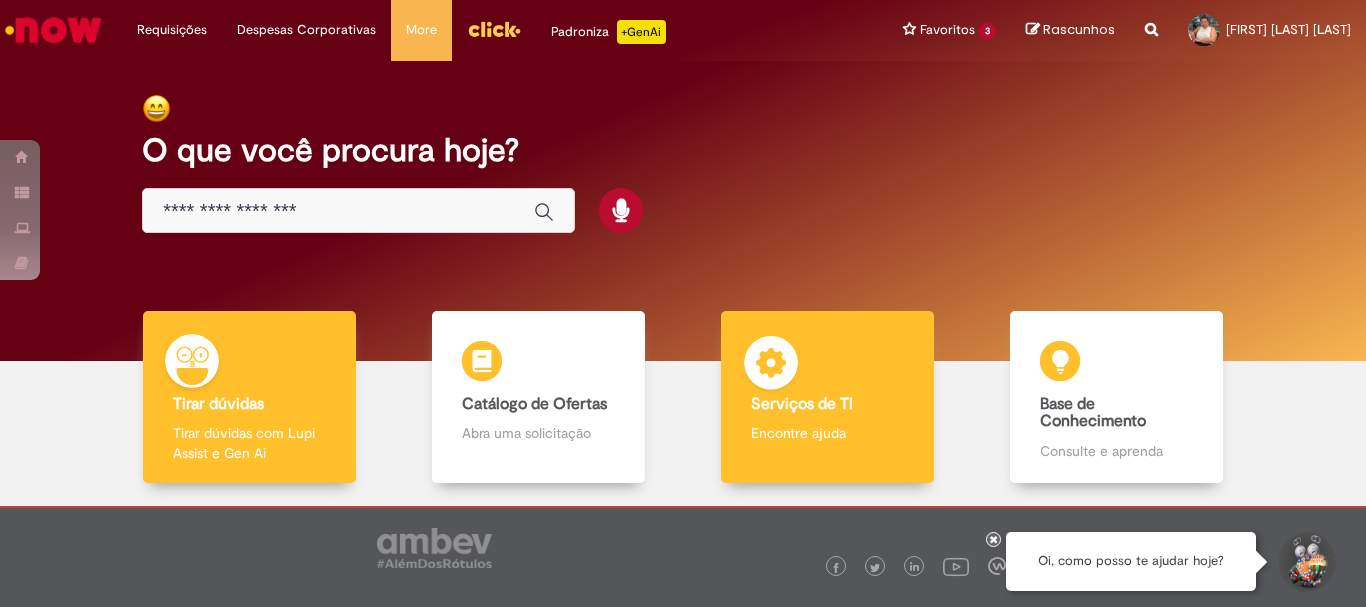 click at bounding box center [771, 366] 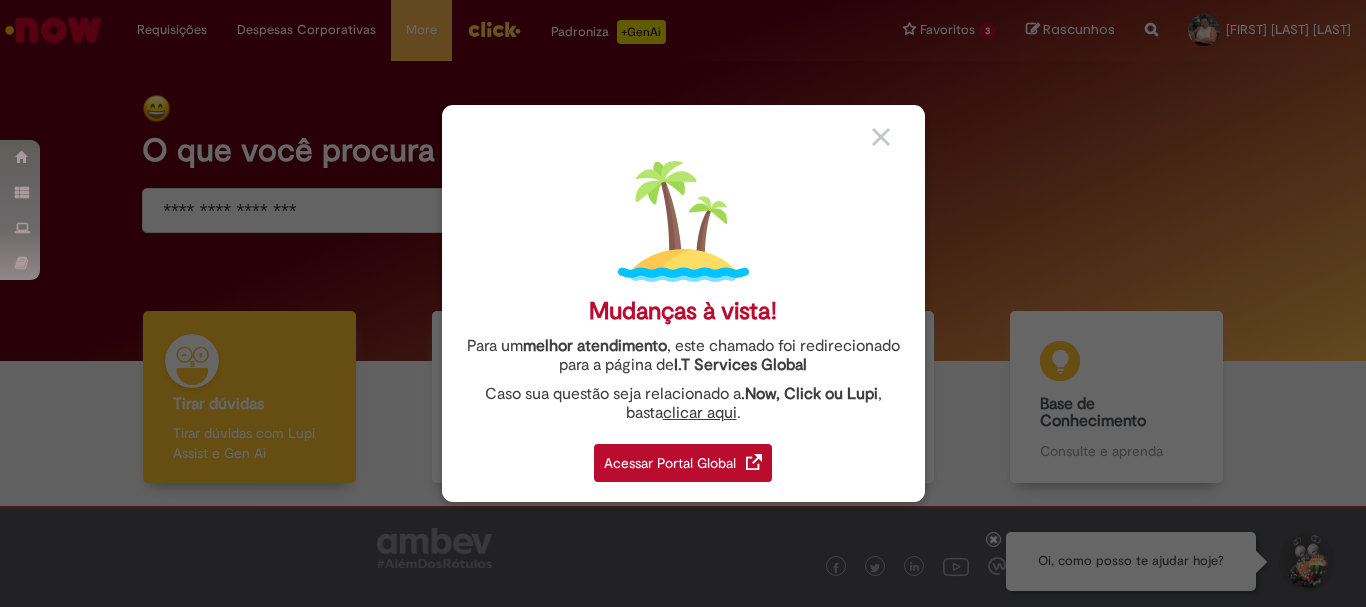 click on "Acessar Portal Global" at bounding box center (683, 463) 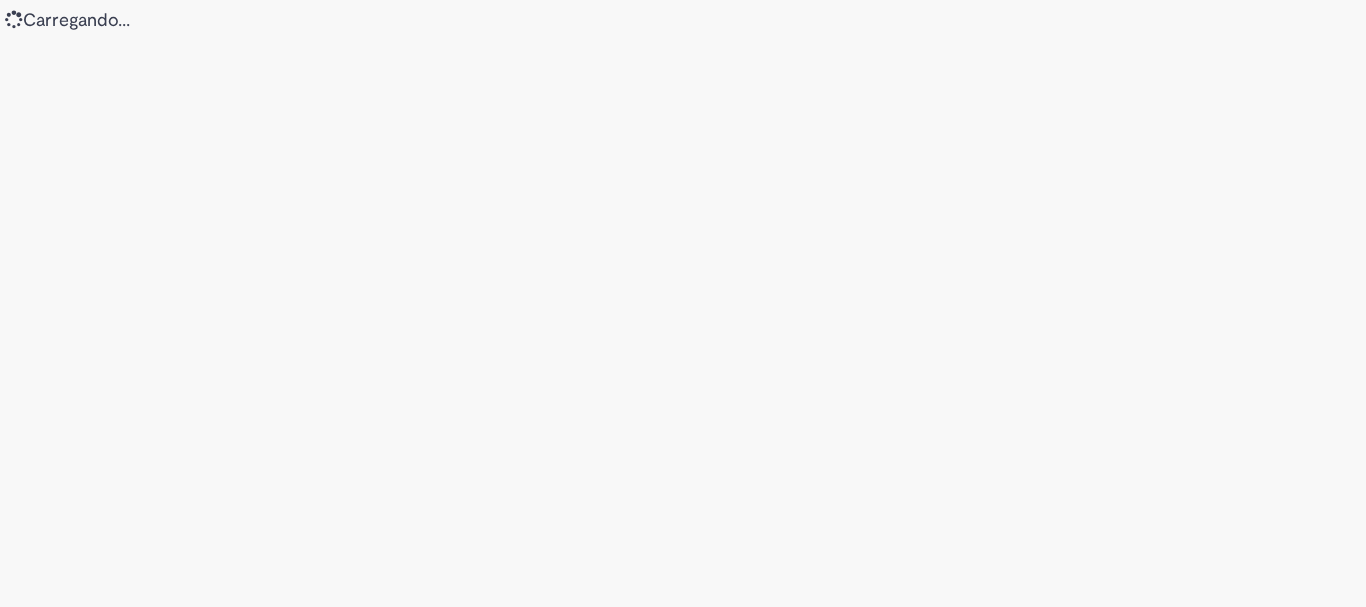scroll, scrollTop: 0, scrollLeft: 0, axis: both 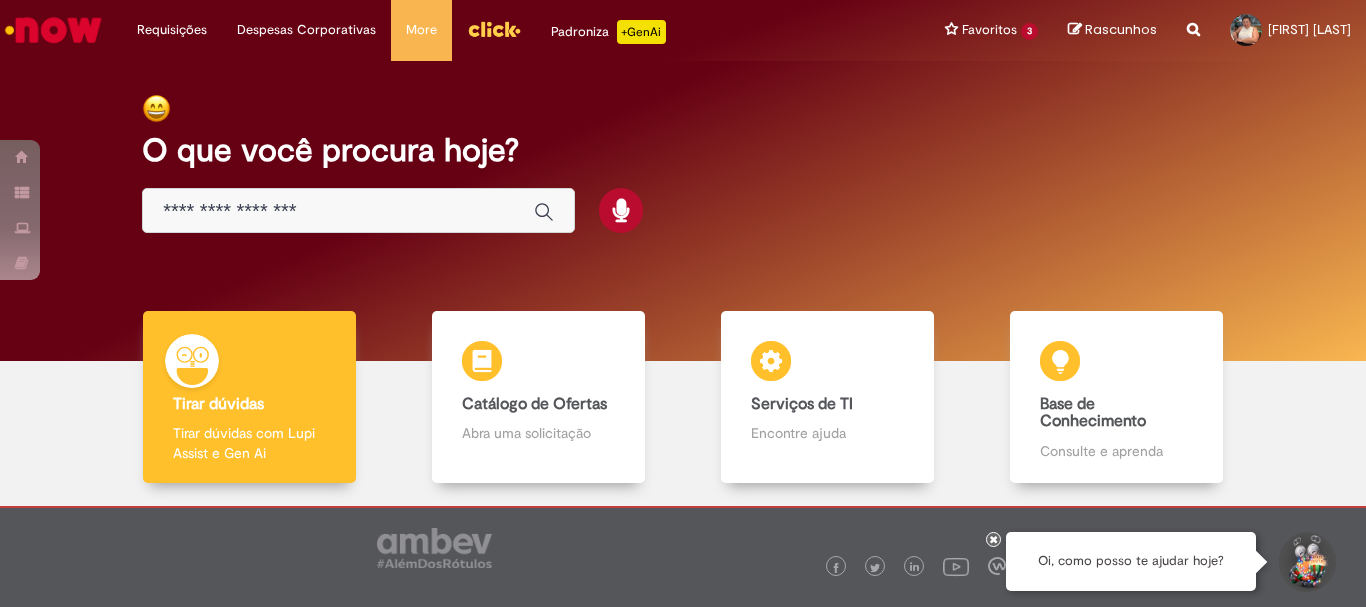 click at bounding box center (338, 211) 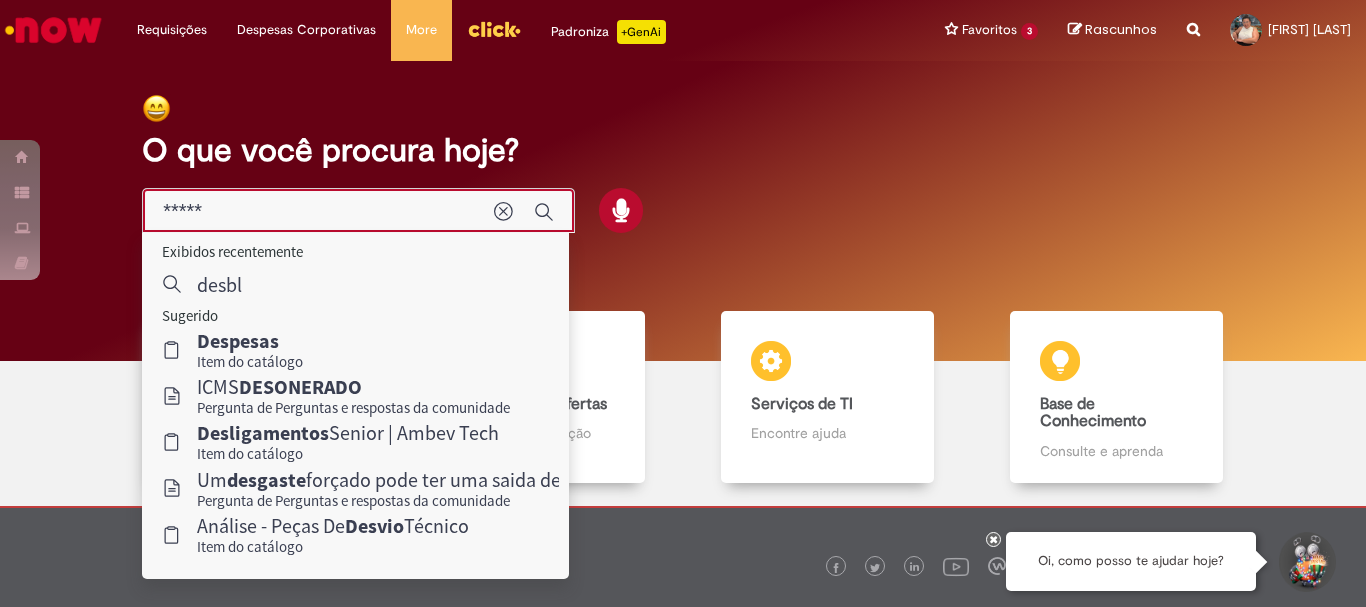 type on "******" 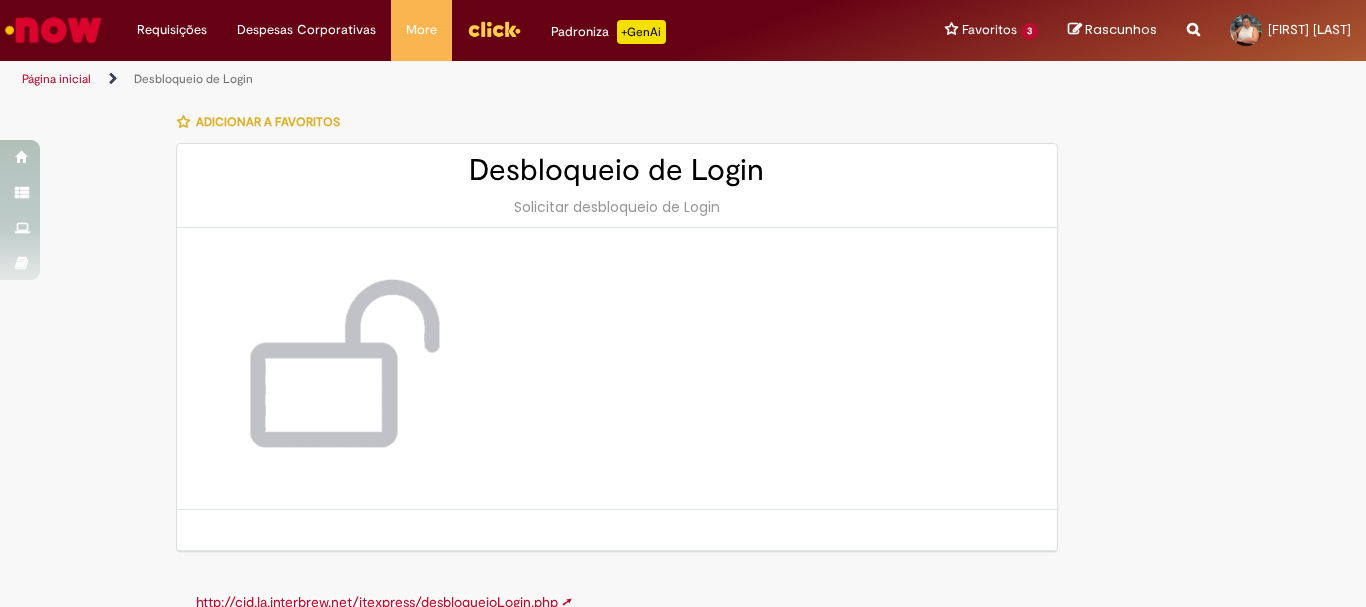 scroll, scrollTop: 27, scrollLeft: 0, axis: vertical 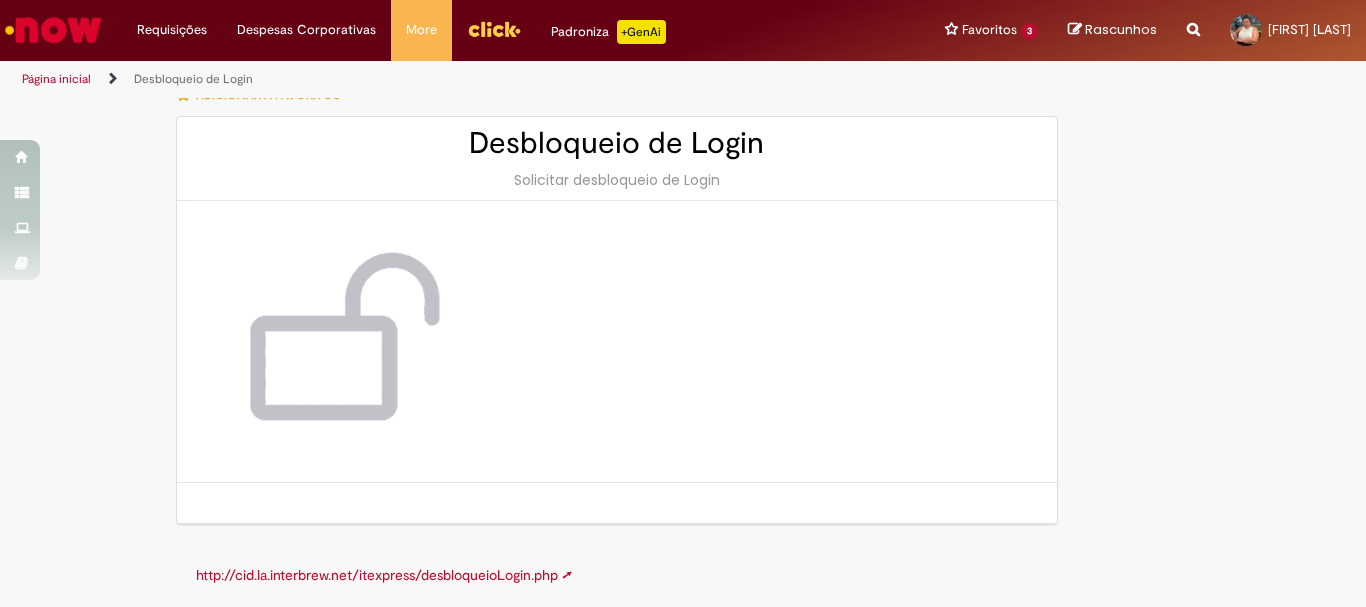 click on "http://cid.la.interbrew.net/itexpress/desbloqueioLogin.php ➚" at bounding box center [384, 575] 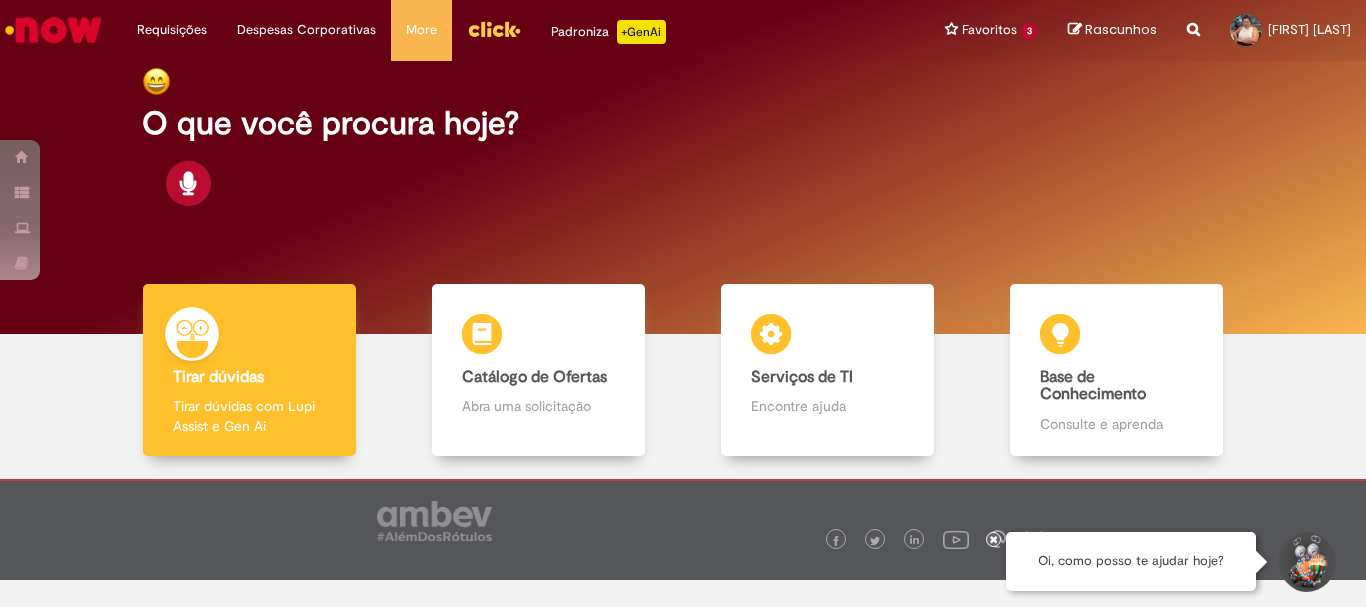 scroll, scrollTop: 0, scrollLeft: 0, axis: both 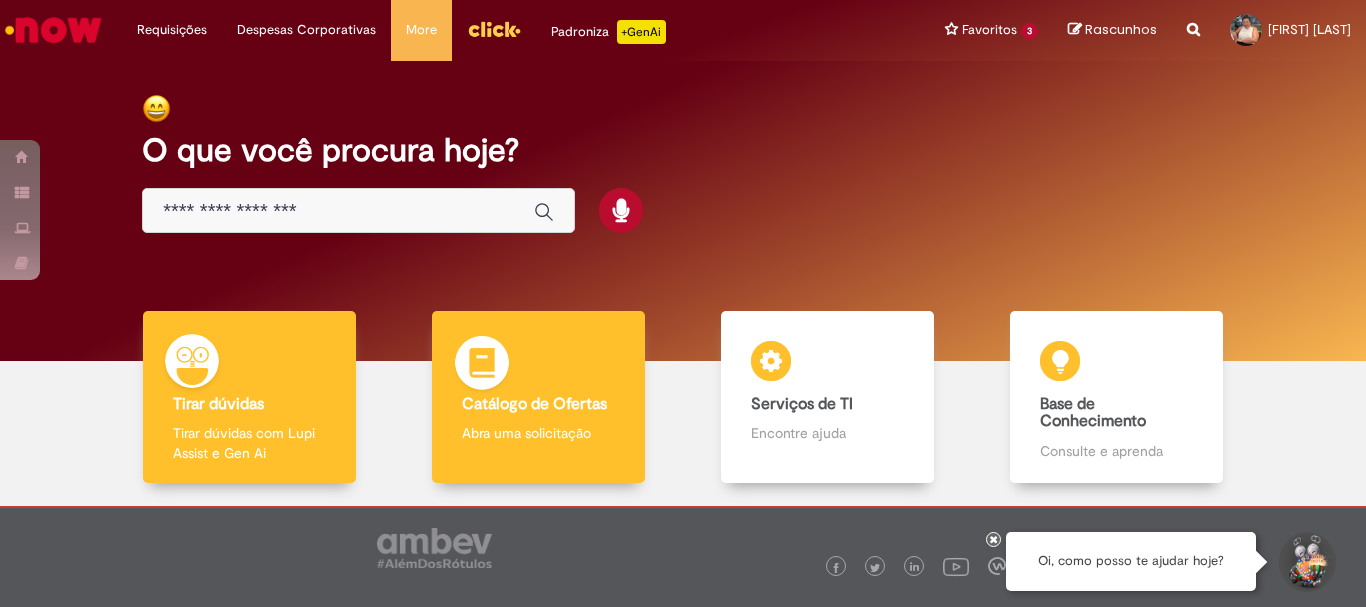 click on "Catálogo de Ofertas" at bounding box center (534, 404) 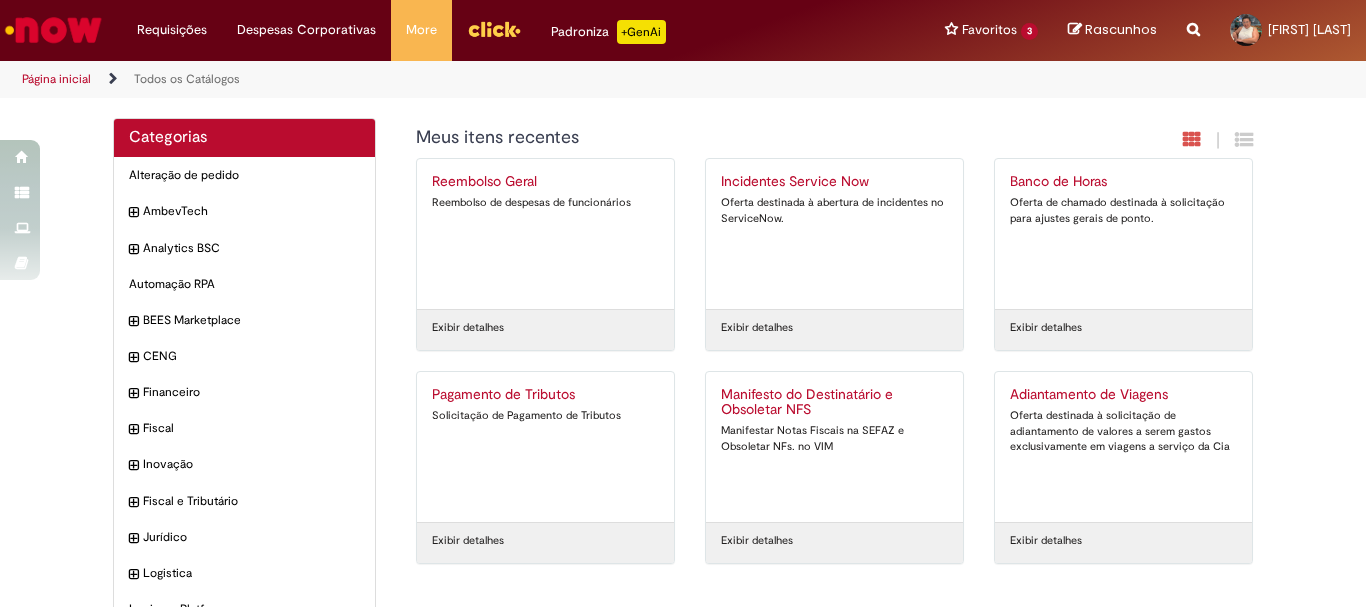click at bounding box center (1193, 18) 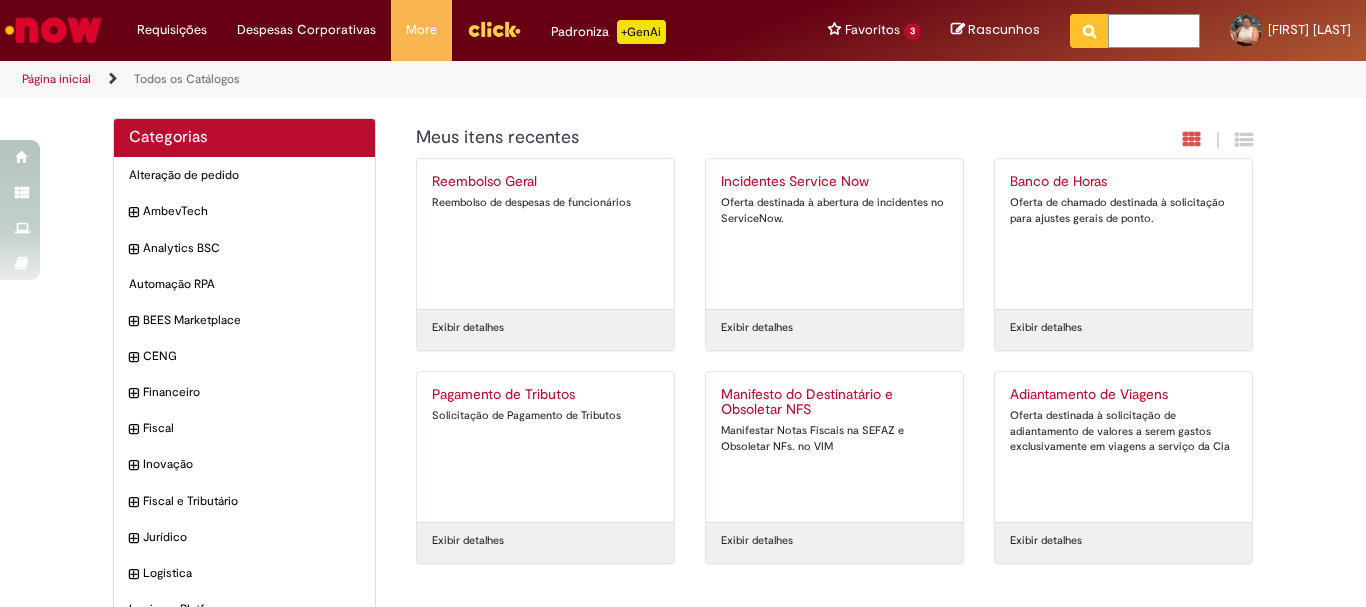 click at bounding box center (1154, 31) 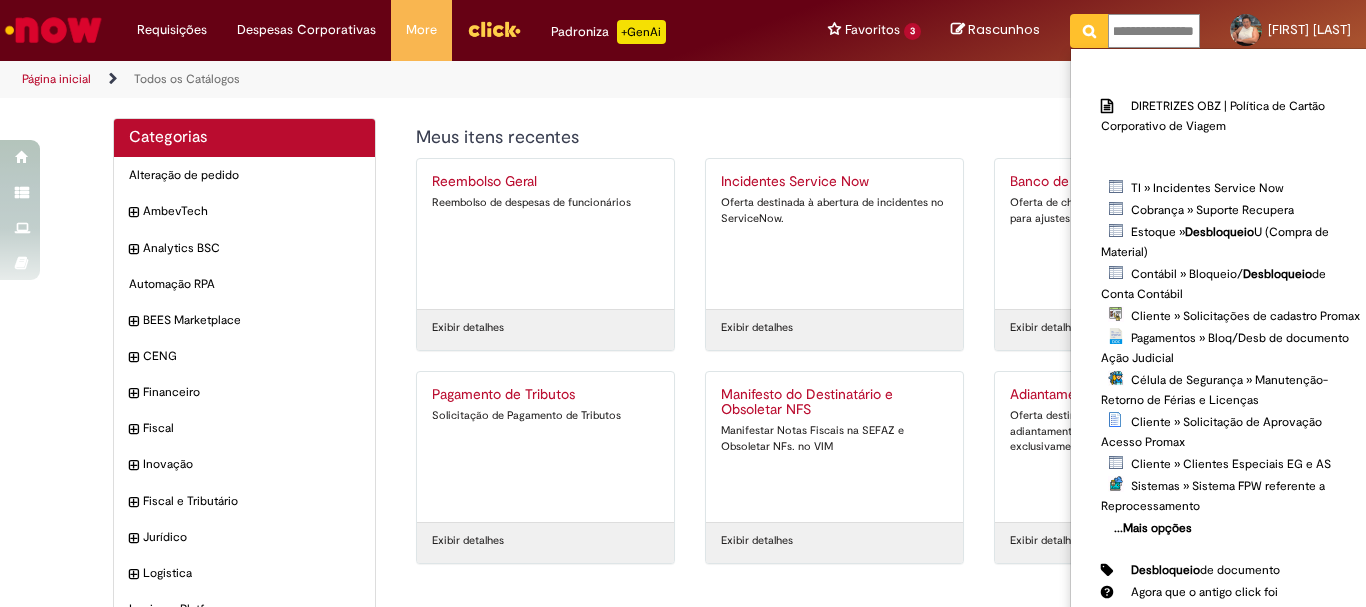 type on "**********" 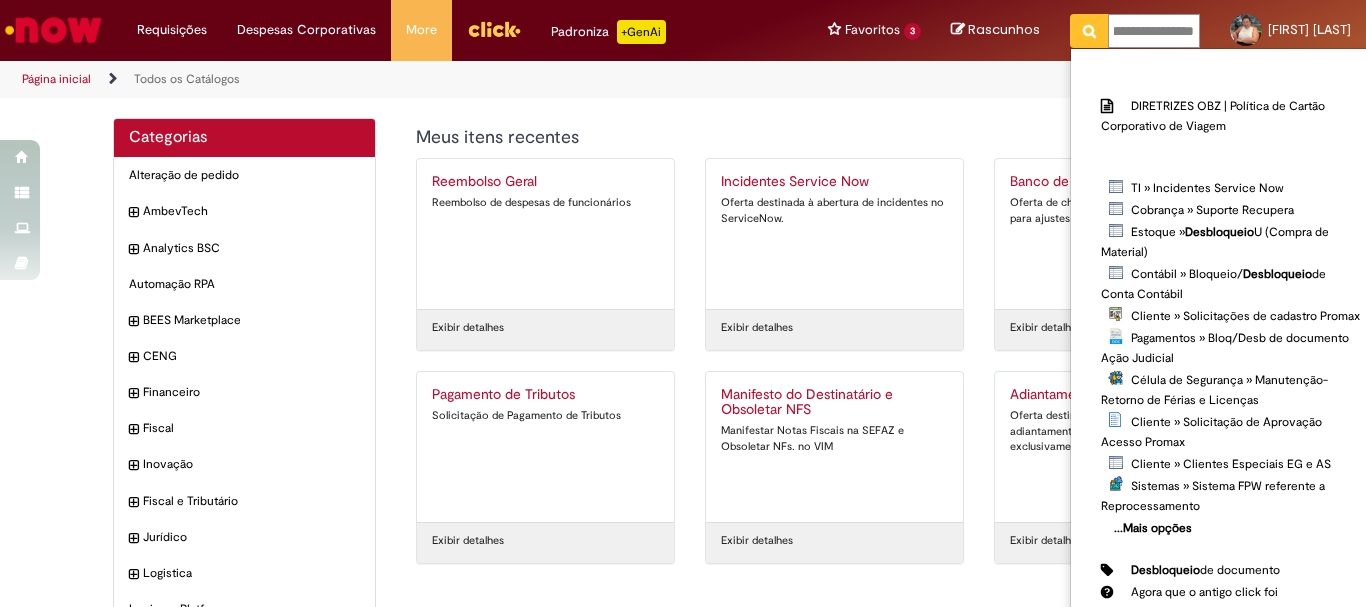 scroll, scrollTop: 0, scrollLeft: 29, axis: horizontal 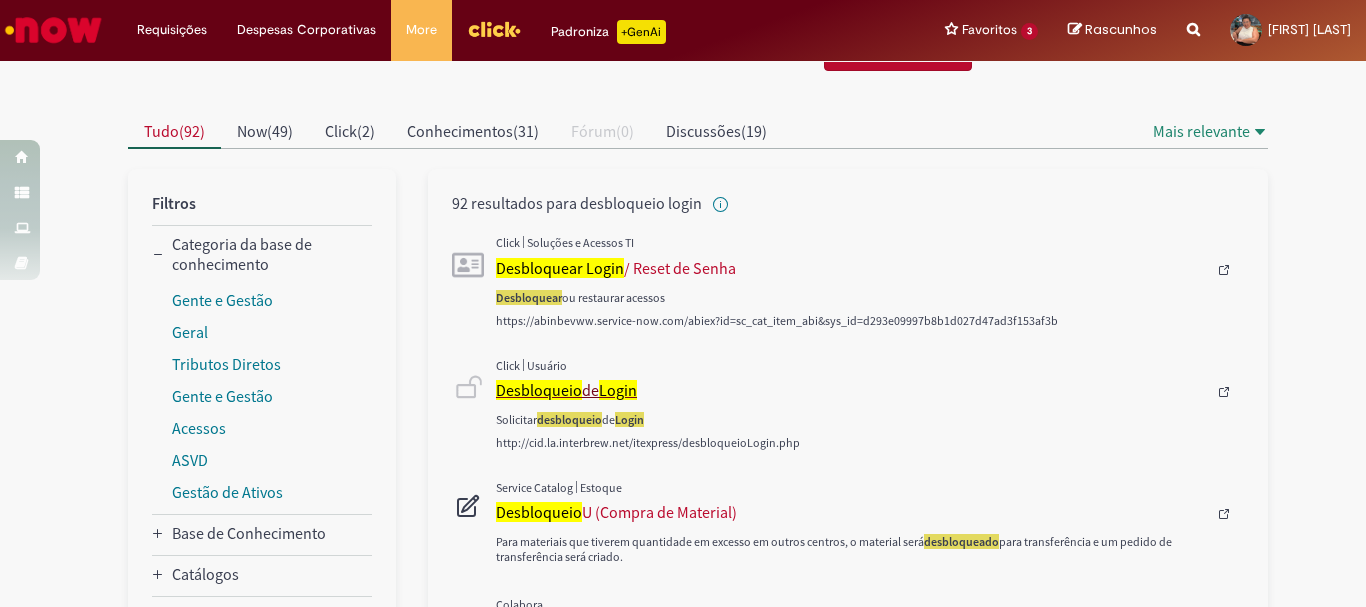 click on "Desbloqueio" at bounding box center (539, 390) 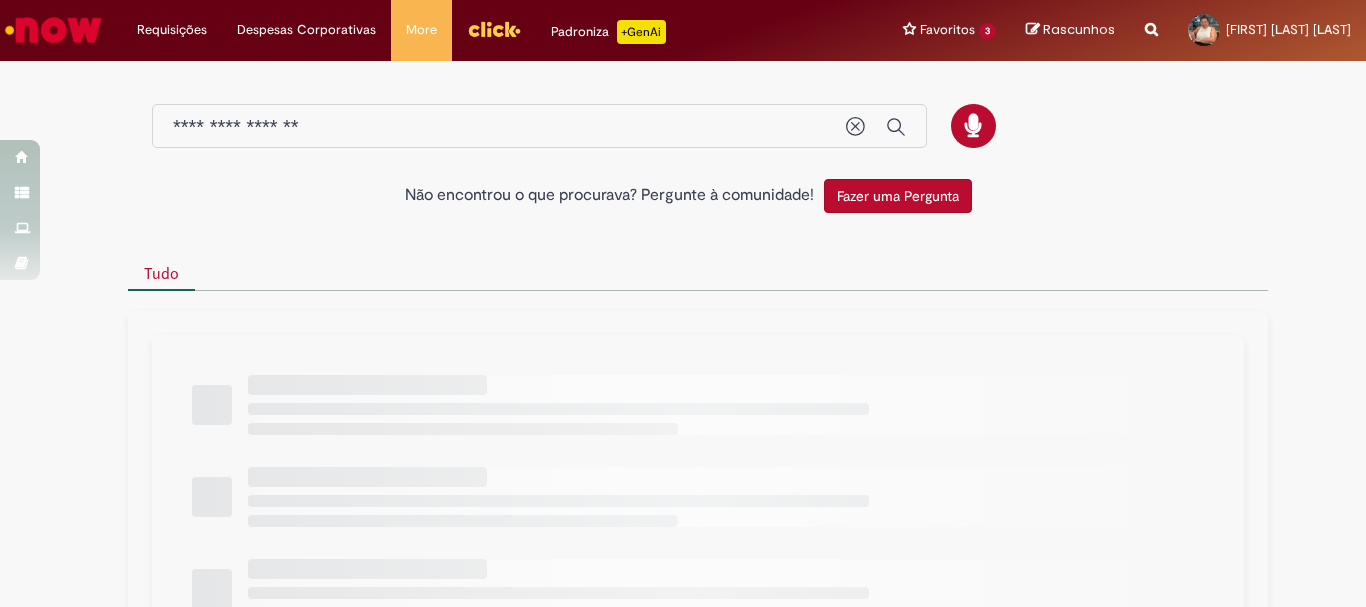scroll, scrollTop: 0, scrollLeft: 0, axis: both 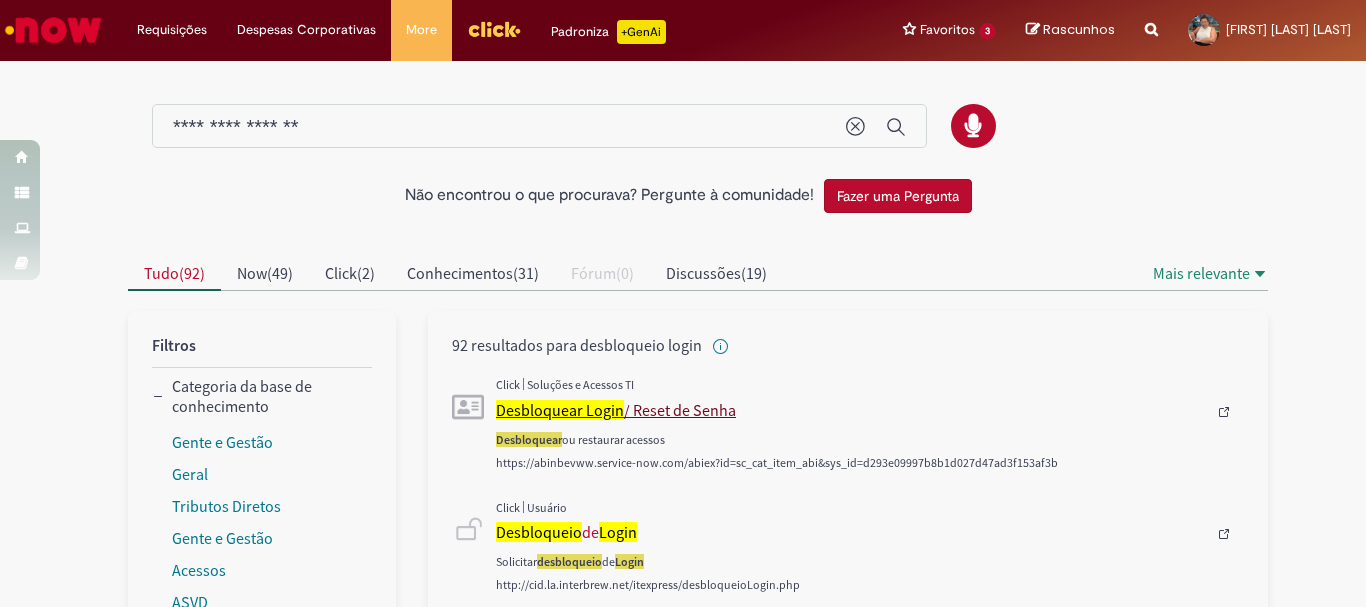 click on "Desbloquear Login / Reset de Senha" at bounding box center [851, 410] 